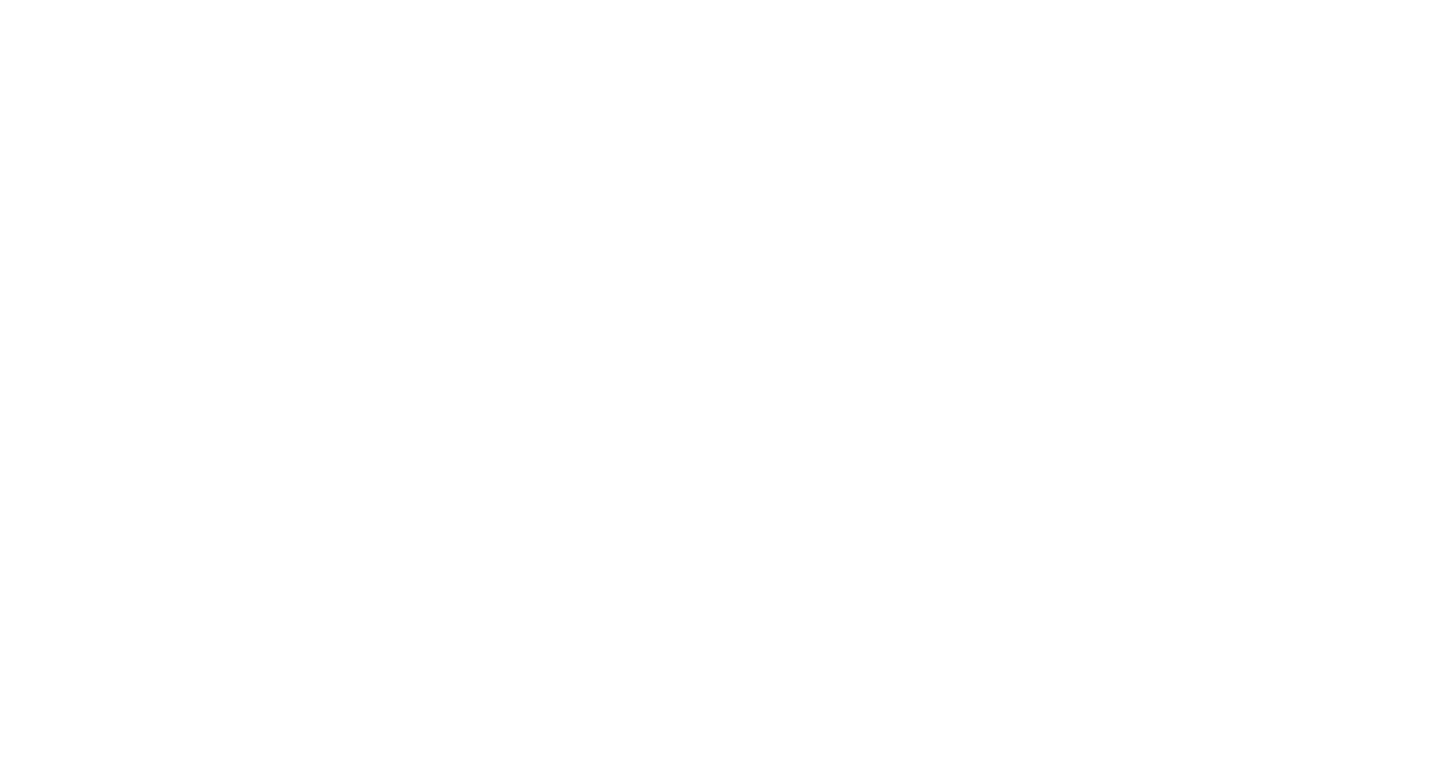 scroll, scrollTop: 0, scrollLeft: 0, axis: both 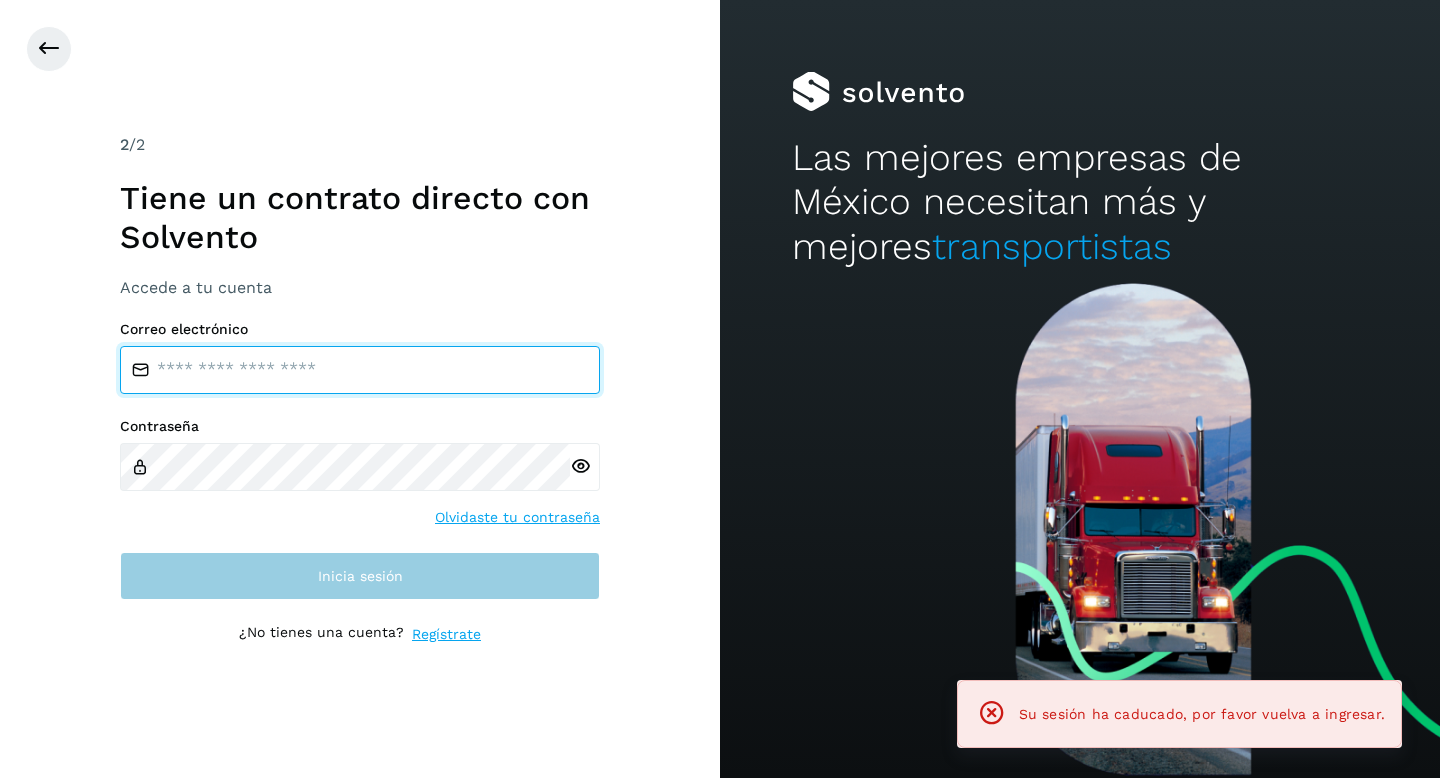 type on "**********" 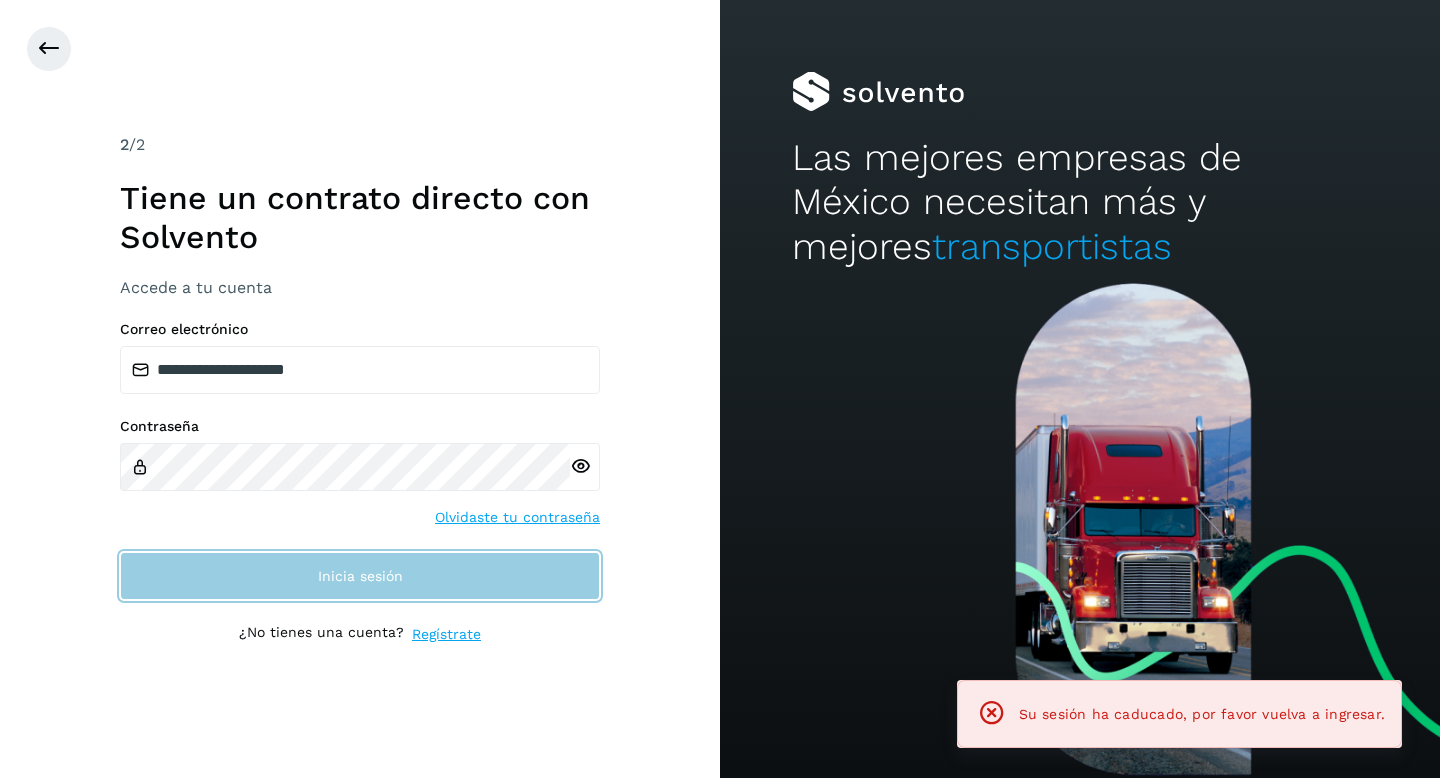 click on "Inicia sesión" 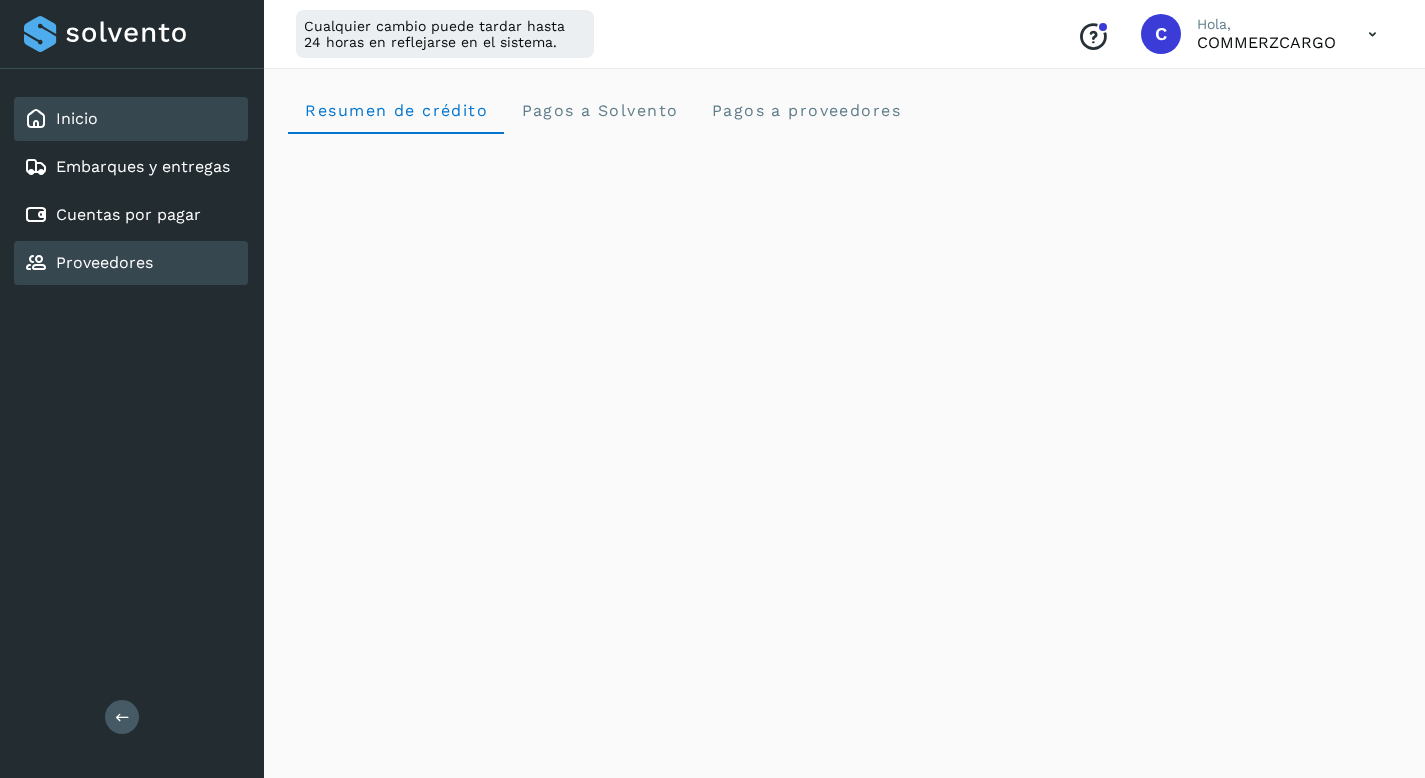 click on "Proveedores" 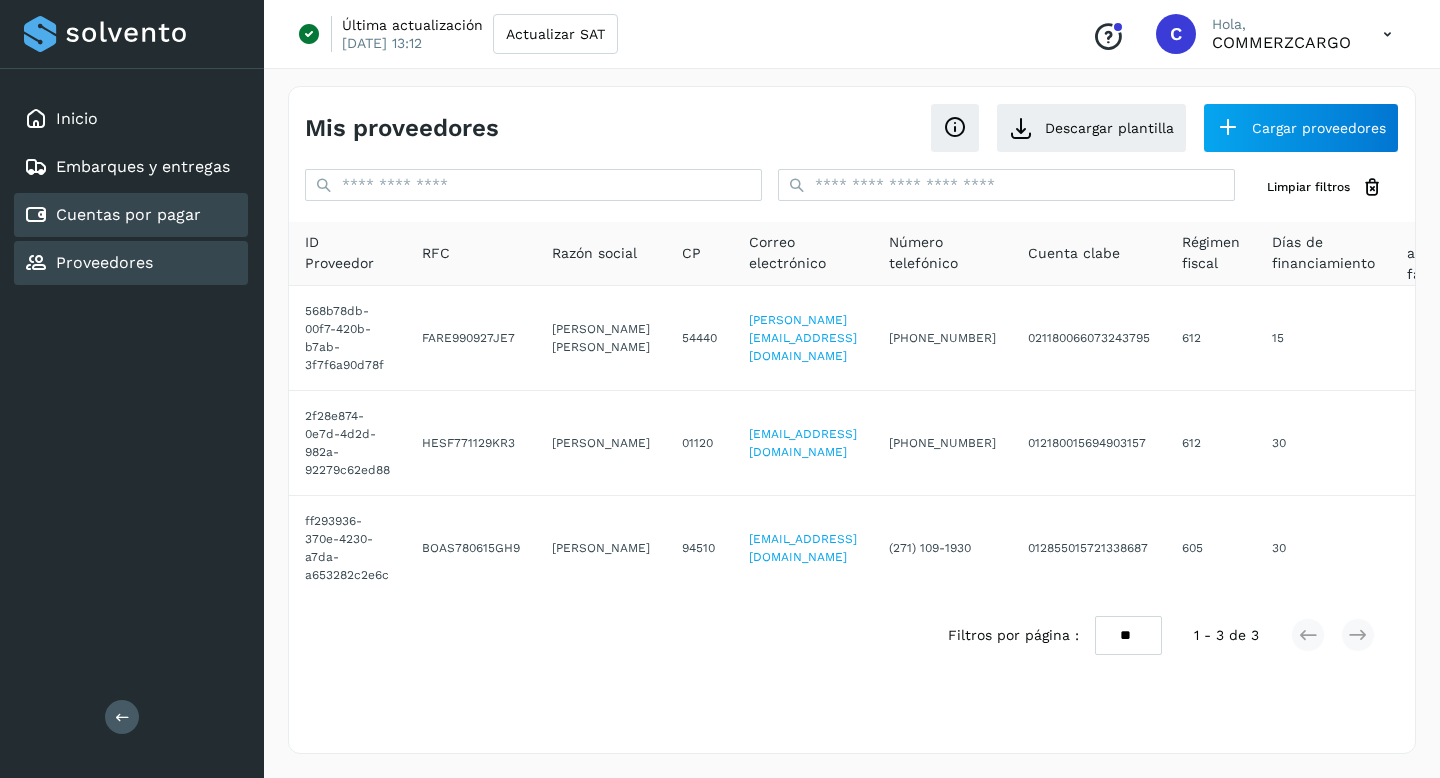 click on "Cuentas por pagar" at bounding box center [112, 215] 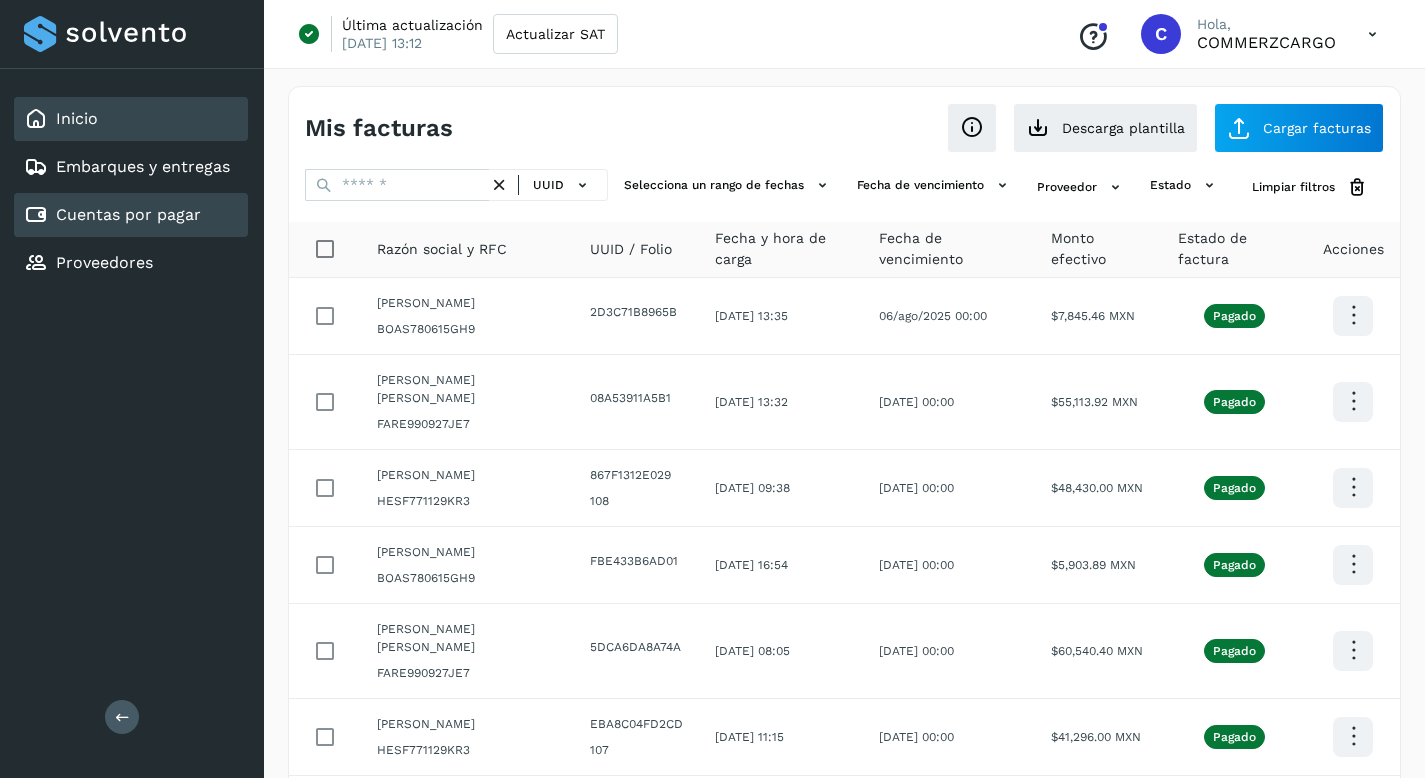 click on "Inicio" 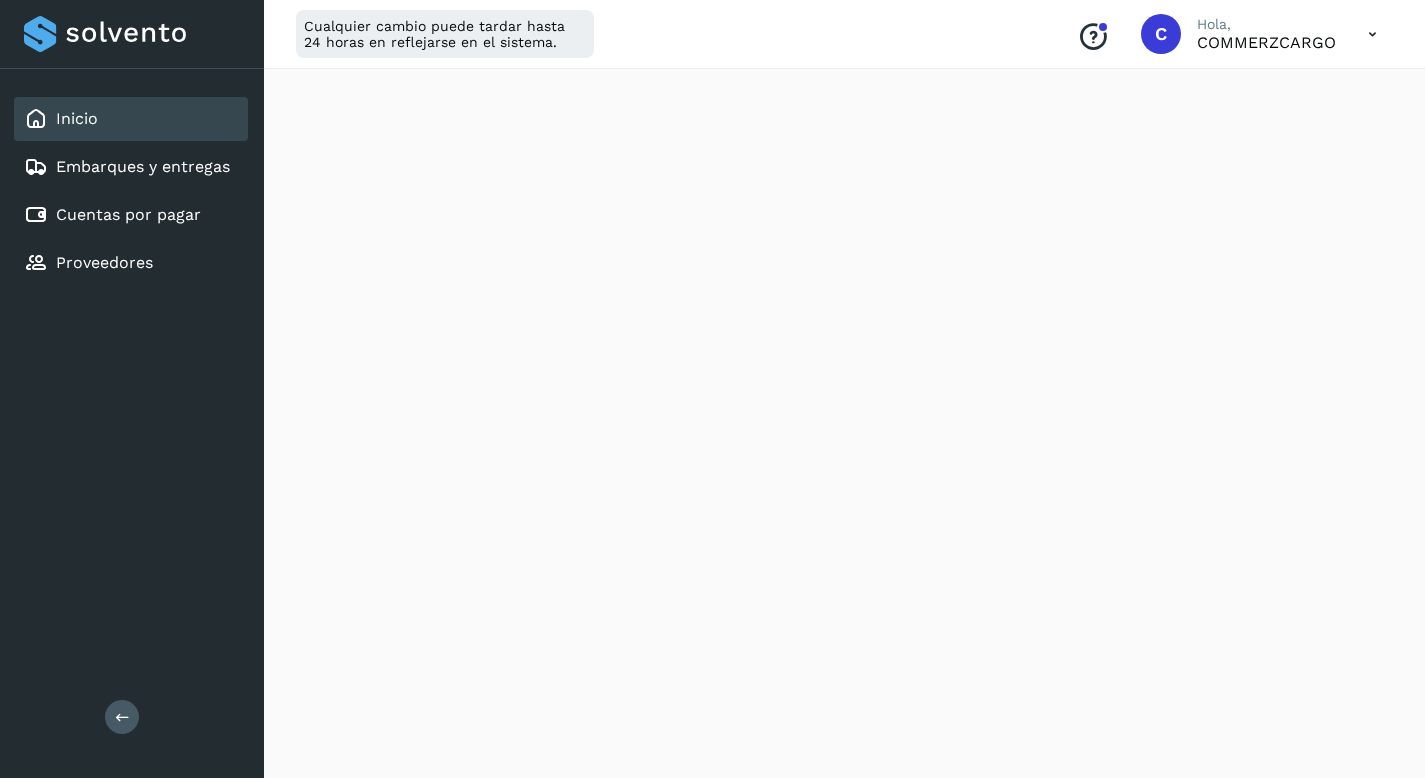 scroll, scrollTop: 266, scrollLeft: 0, axis: vertical 